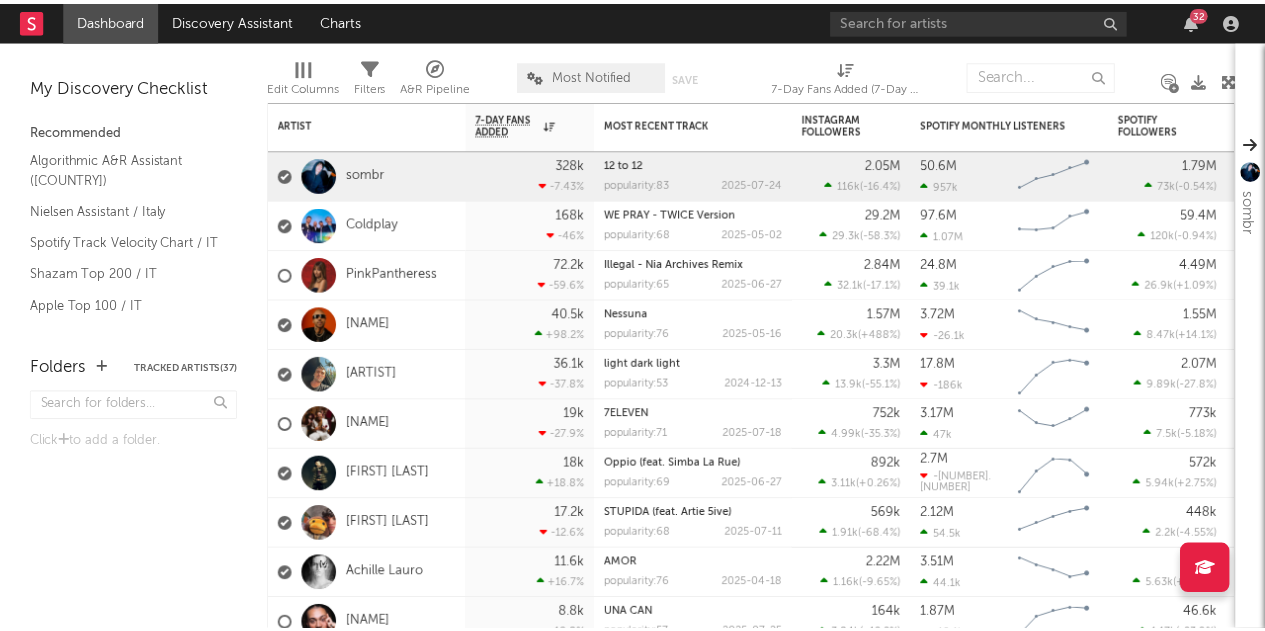 scroll, scrollTop: 0, scrollLeft: 0, axis: both 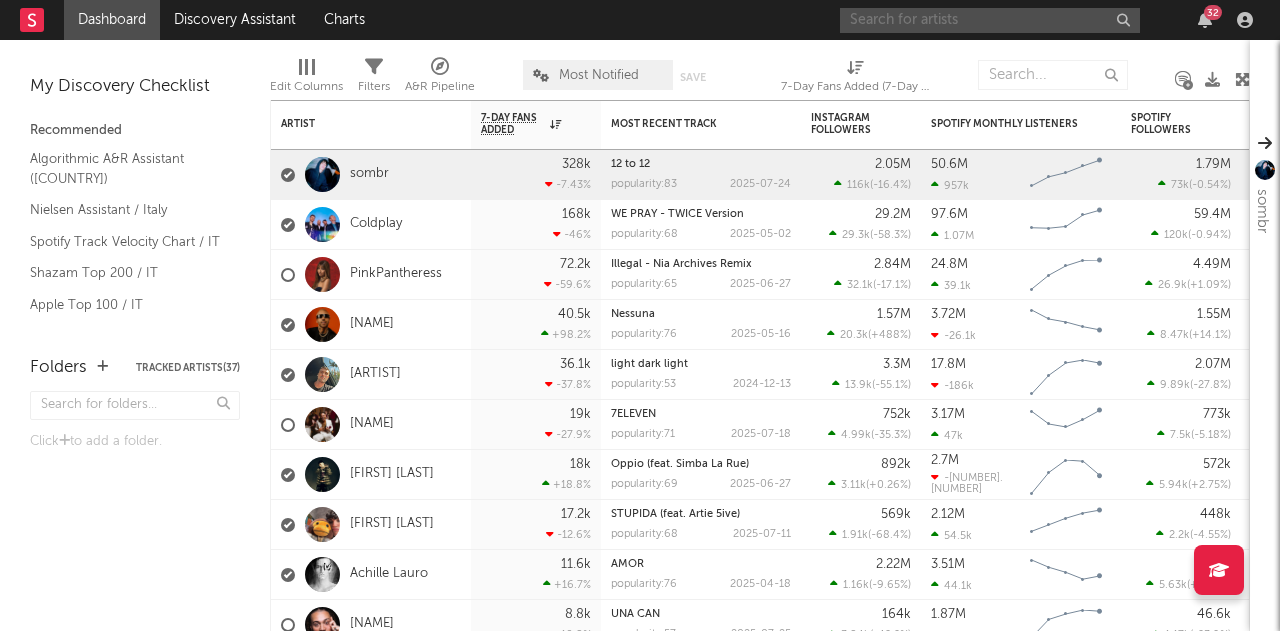 click at bounding box center [990, 20] 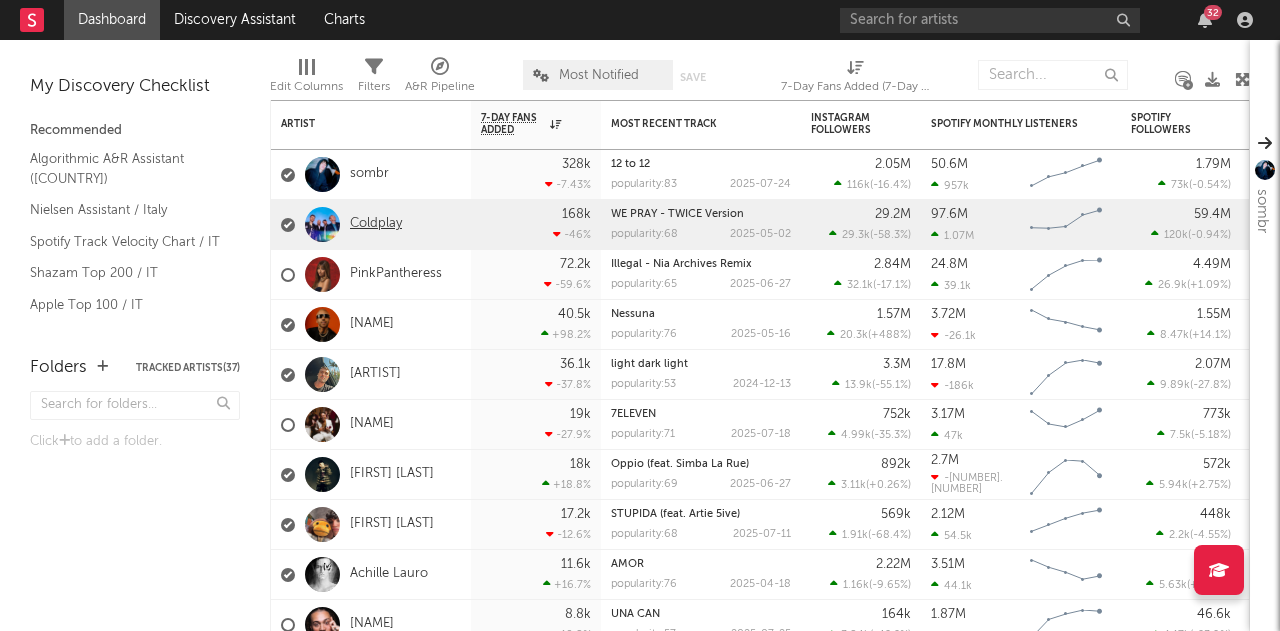 click on "Coldplay" at bounding box center [376, 224] 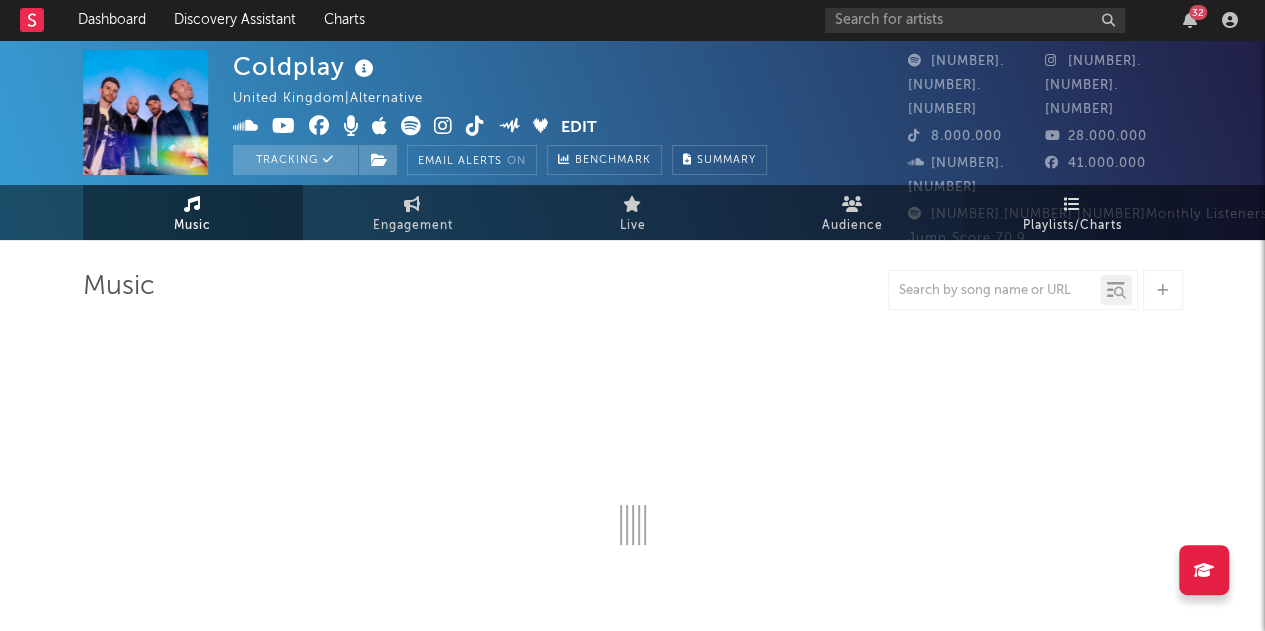 click on "Playlists/Charts" at bounding box center (1073, 212) 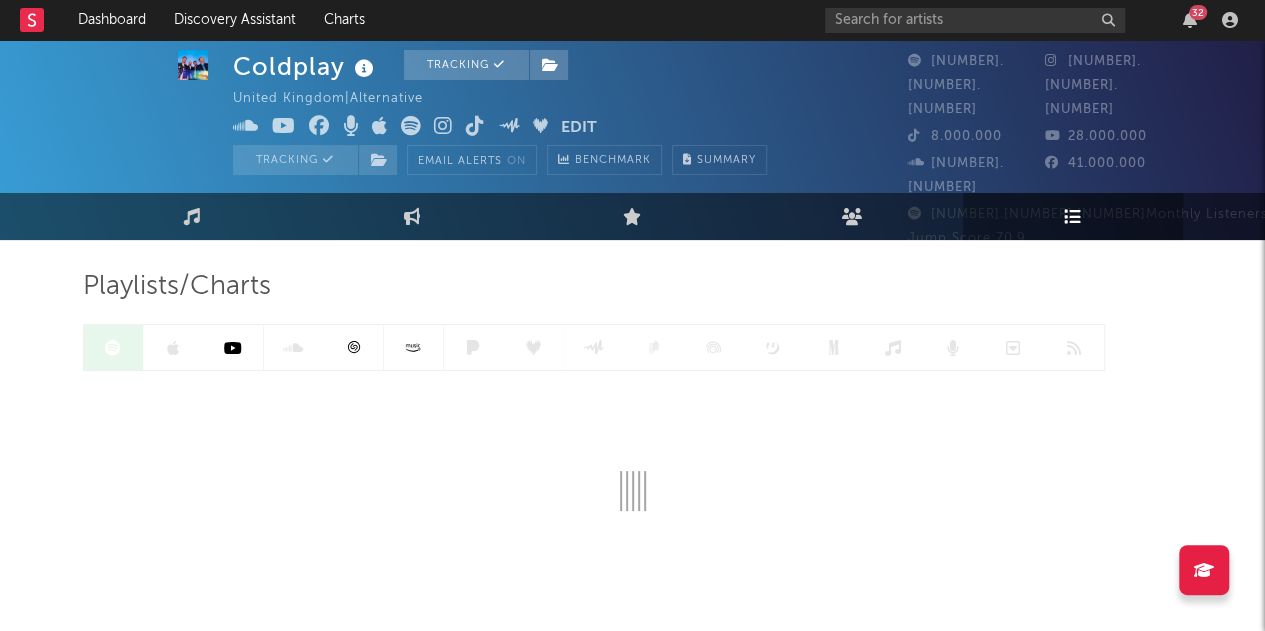 scroll, scrollTop: 69, scrollLeft: 0, axis: vertical 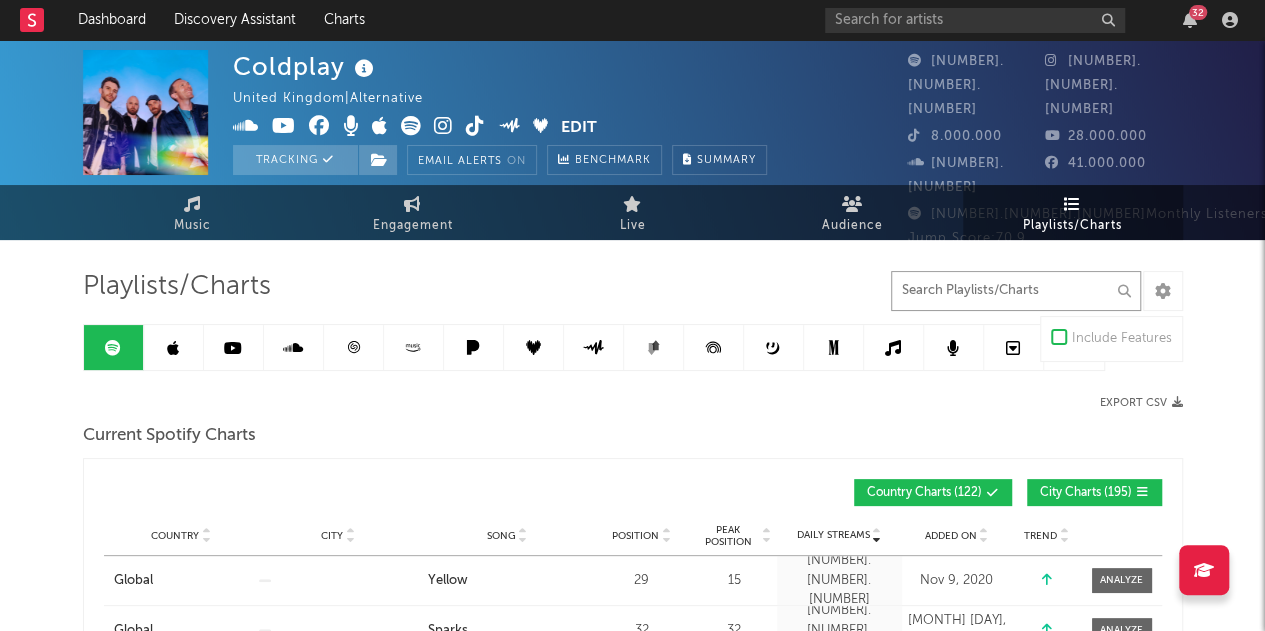 click at bounding box center (1016, 291) 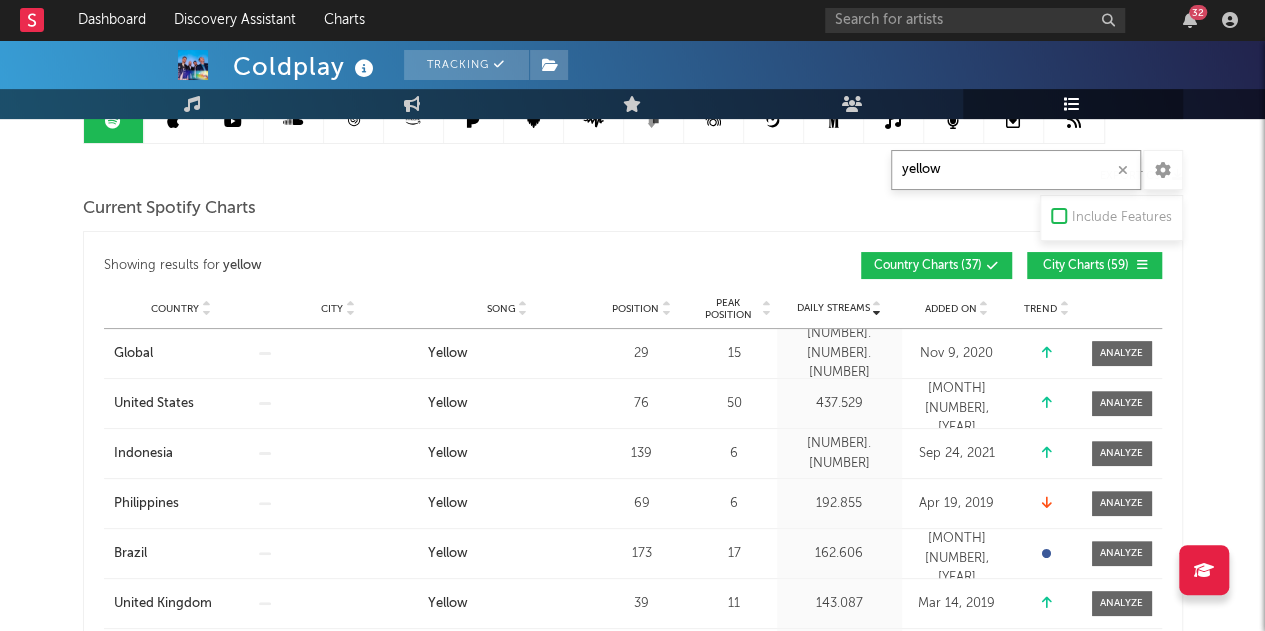 scroll, scrollTop: 293, scrollLeft: 0, axis: vertical 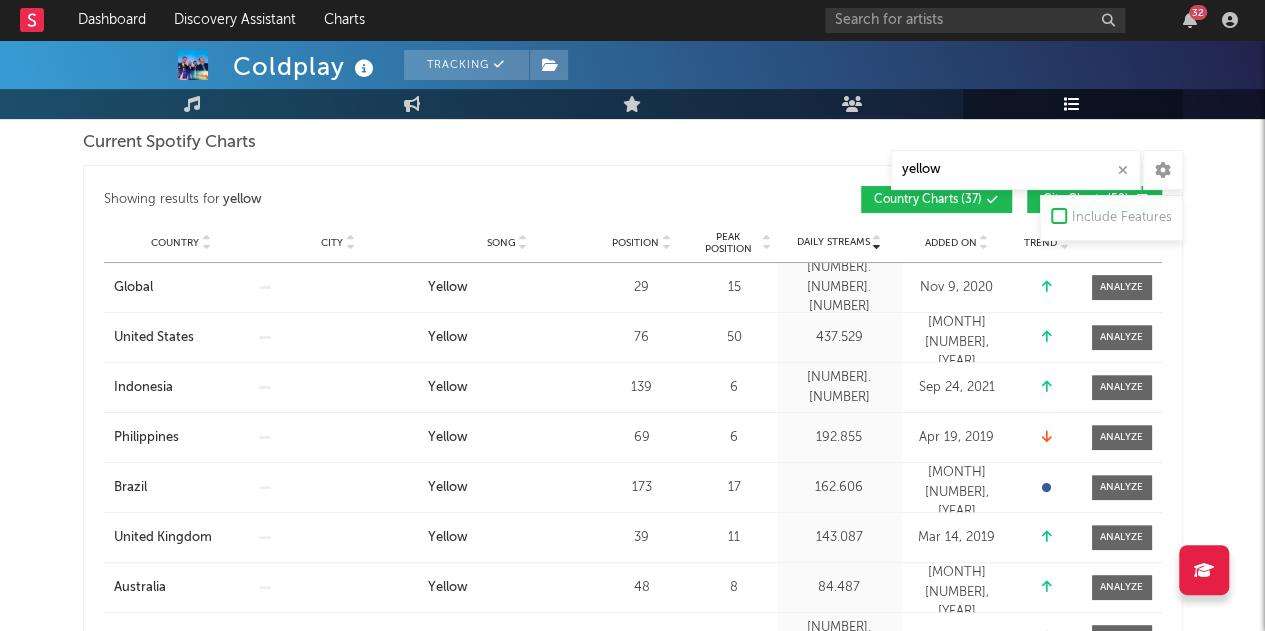 click on "Added On" at bounding box center (957, 242) 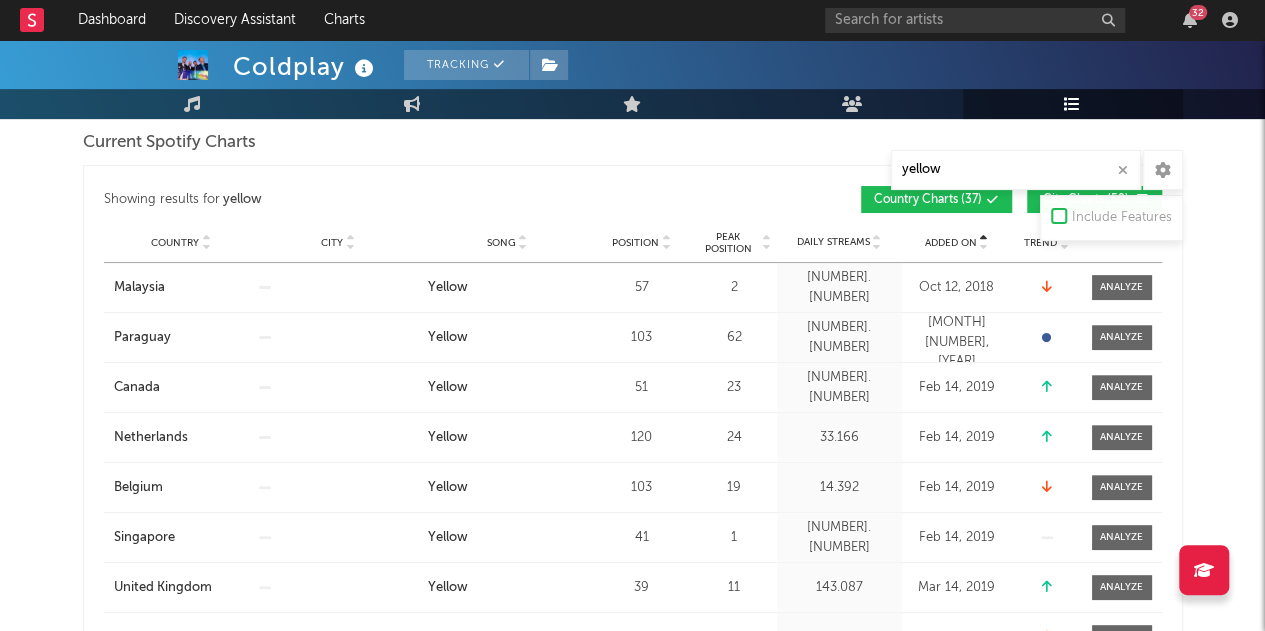 click on "Added On" at bounding box center [957, 242] 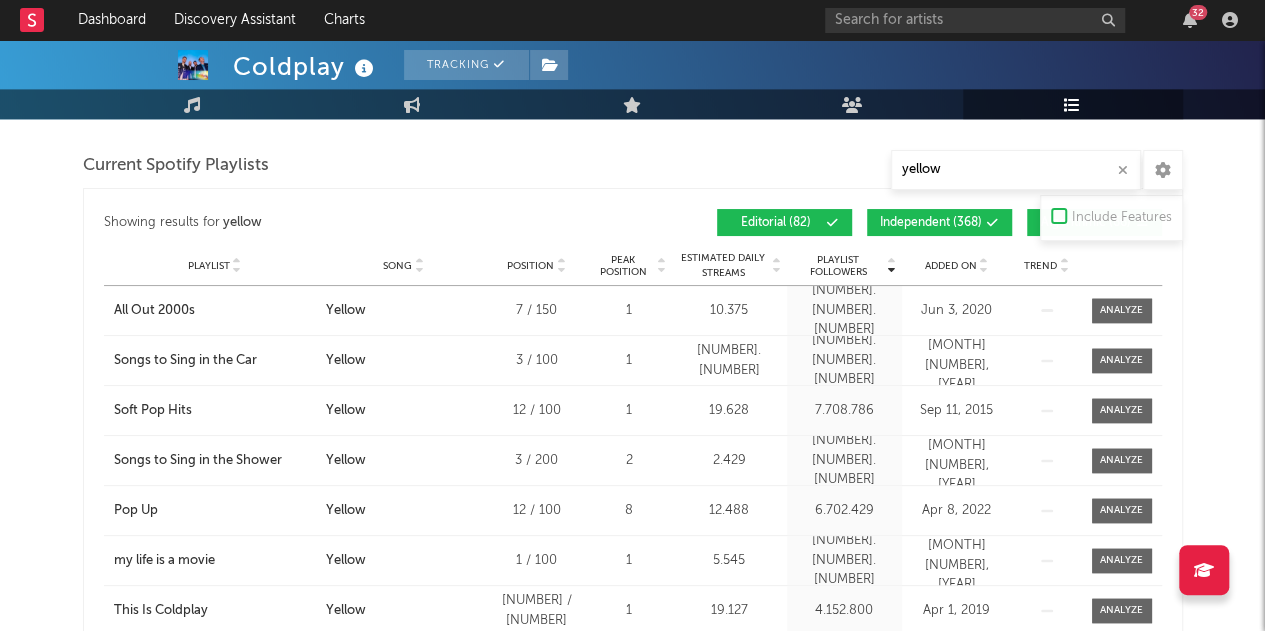 scroll, scrollTop: 1317, scrollLeft: 0, axis: vertical 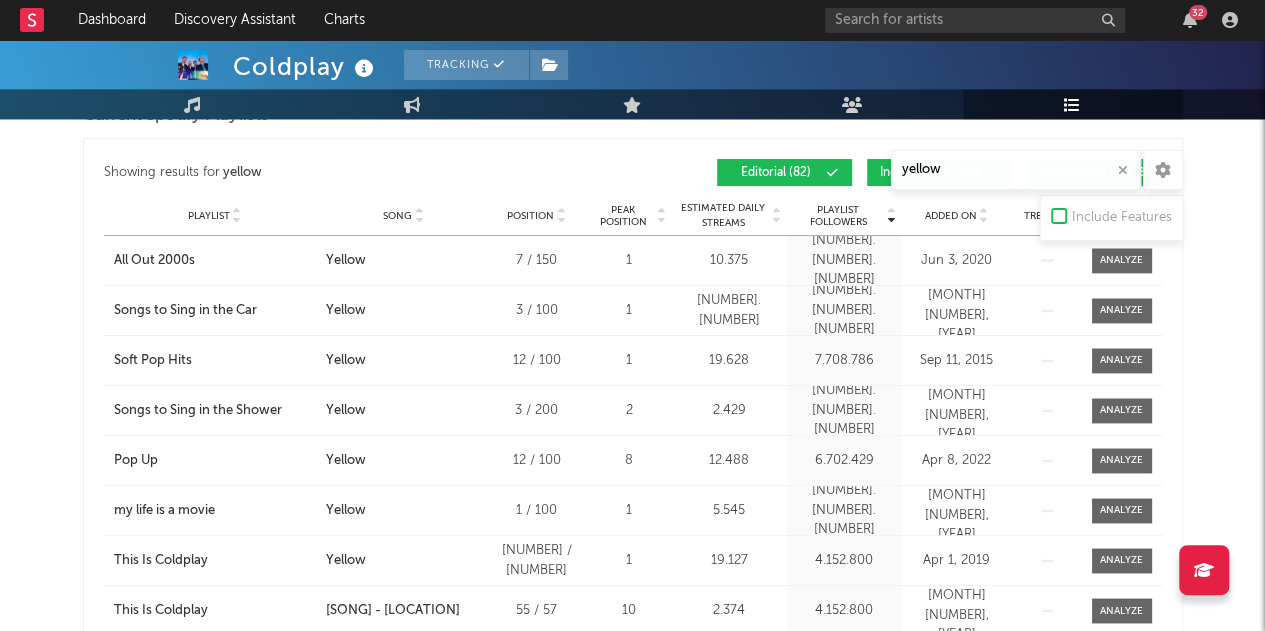 click on "Added On" at bounding box center (951, 216) 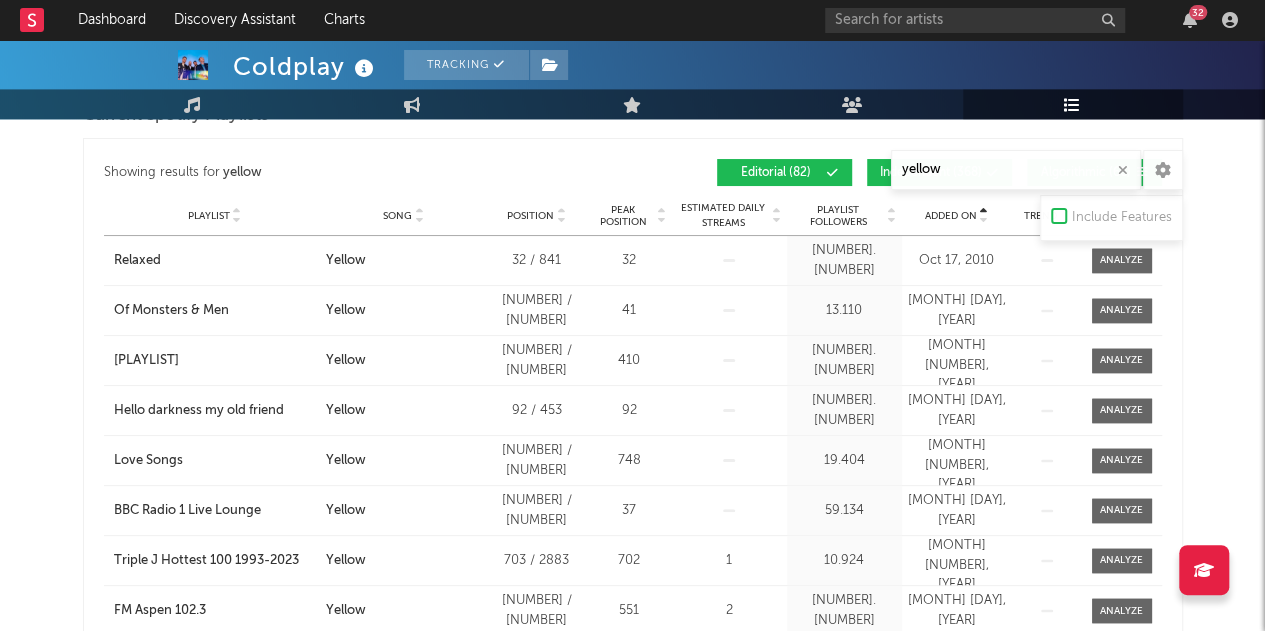 click on "Added On" at bounding box center [951, 216] 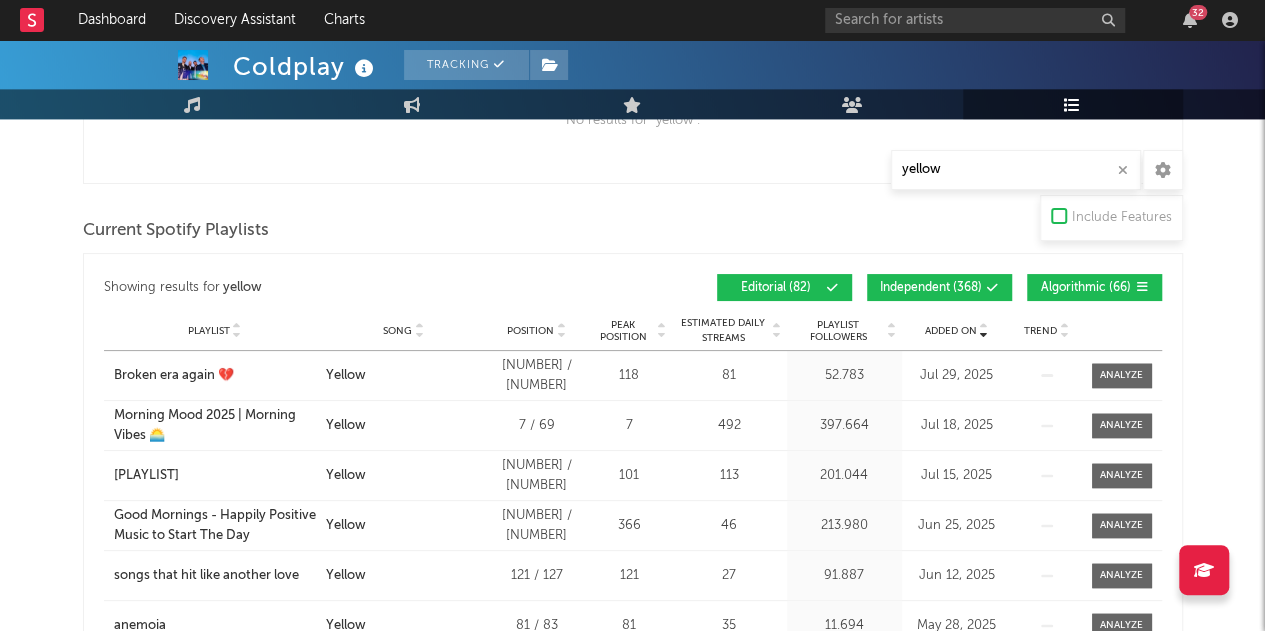 scroll, scrollTop: 1198, scrollLeft: 0, axis: vertical 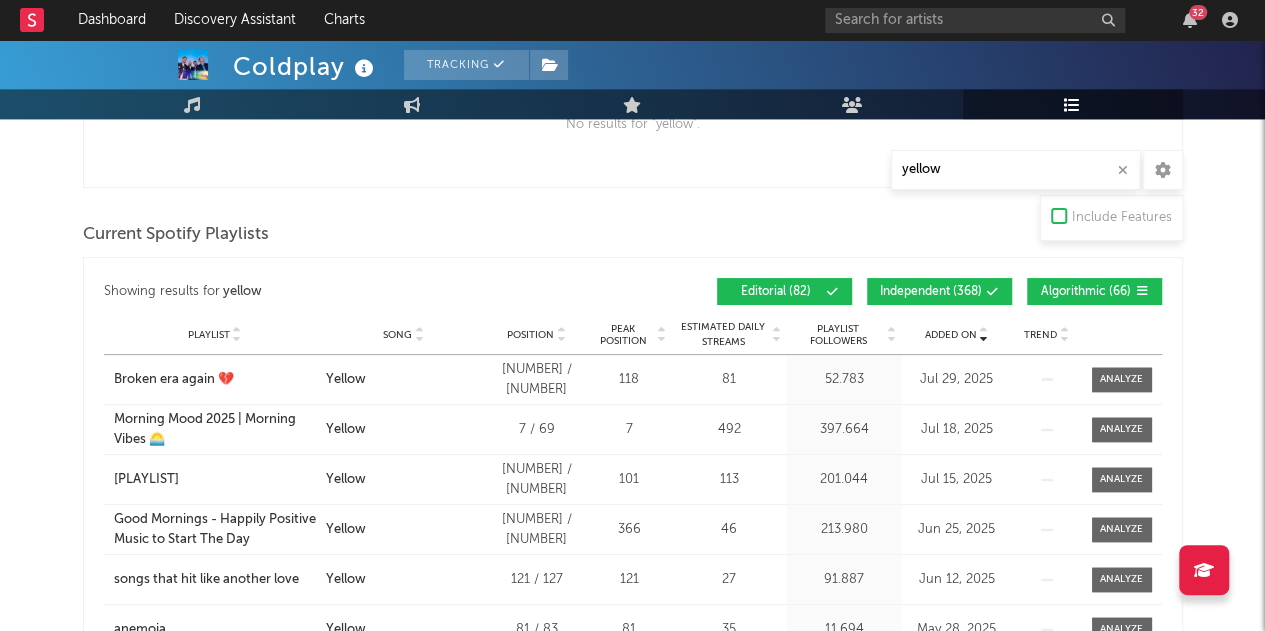 click on "Independent ([NUMBER])" at bounding box center [931, 292] 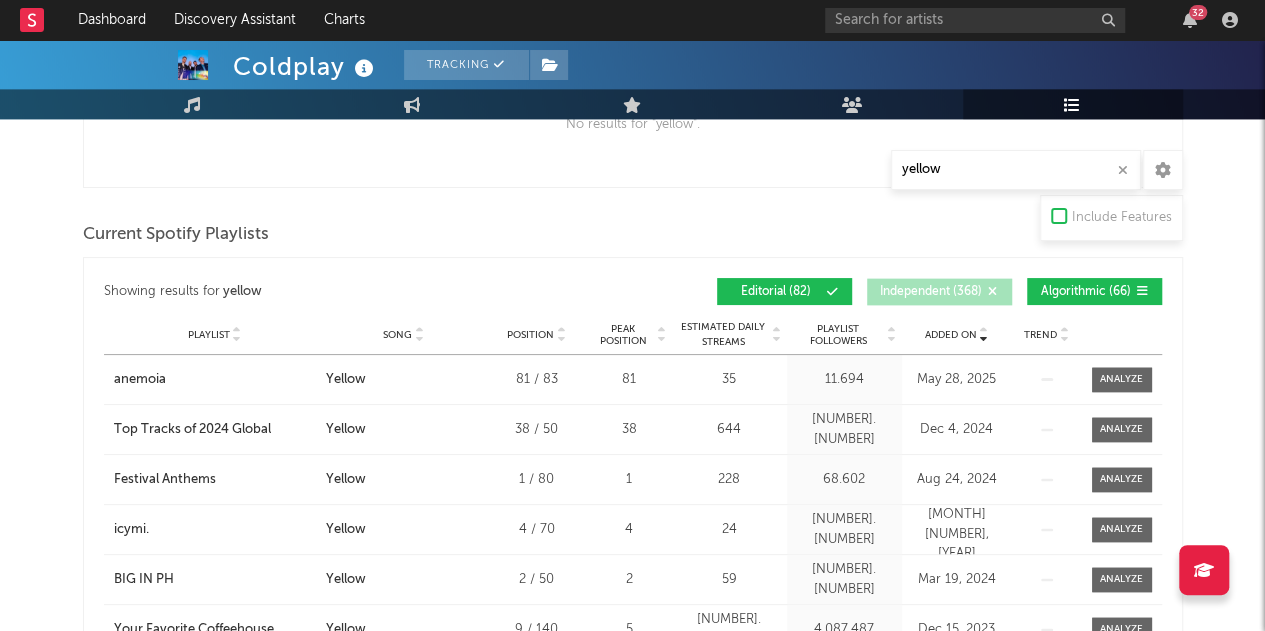 click on "Showing results for yellow Added On Playlist Song Position Peak Position Playlist Followers Added On Trend Position Followers Editorial   ( 82 ) Independent   ( 368 ) Algorithmic   ( 66 )" at bounding box center [633, 291] 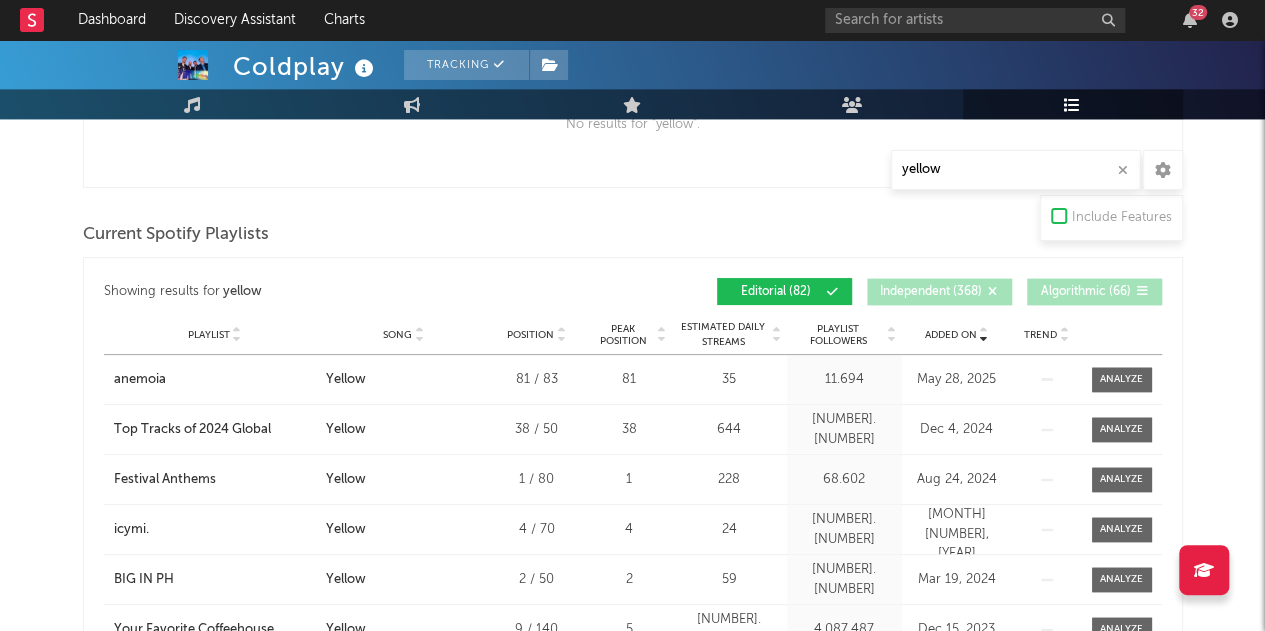 click on "Added On" at bounding box center [957, 334] 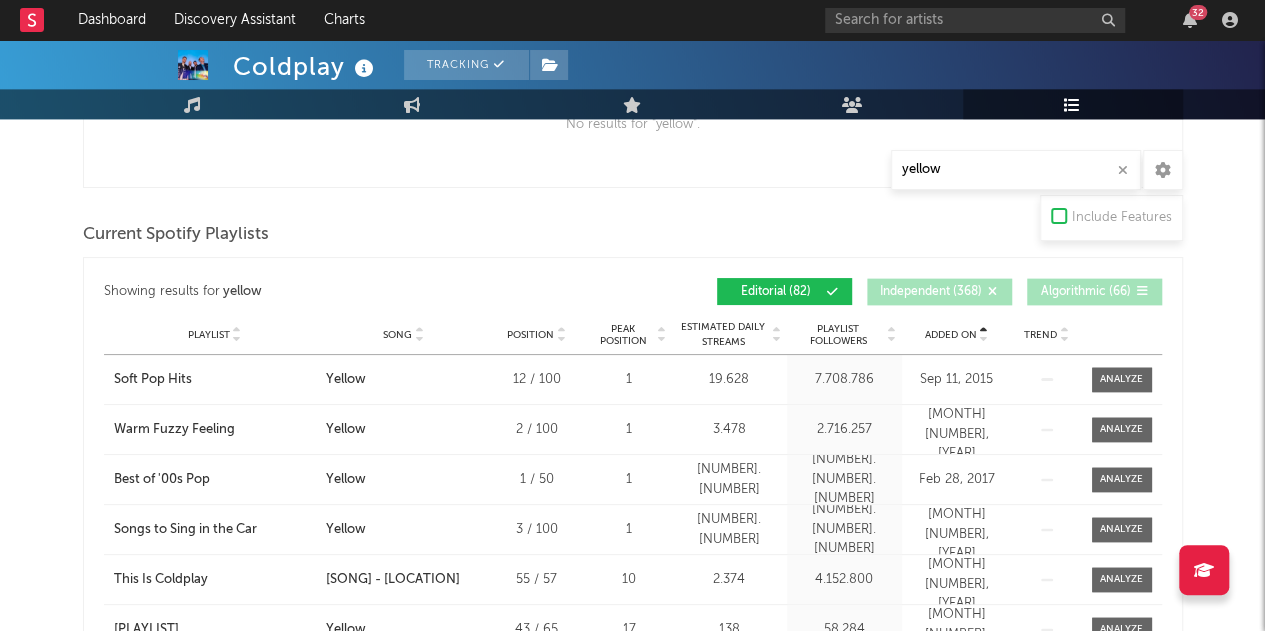 click on "Added On" at bounding box center (957, 334) 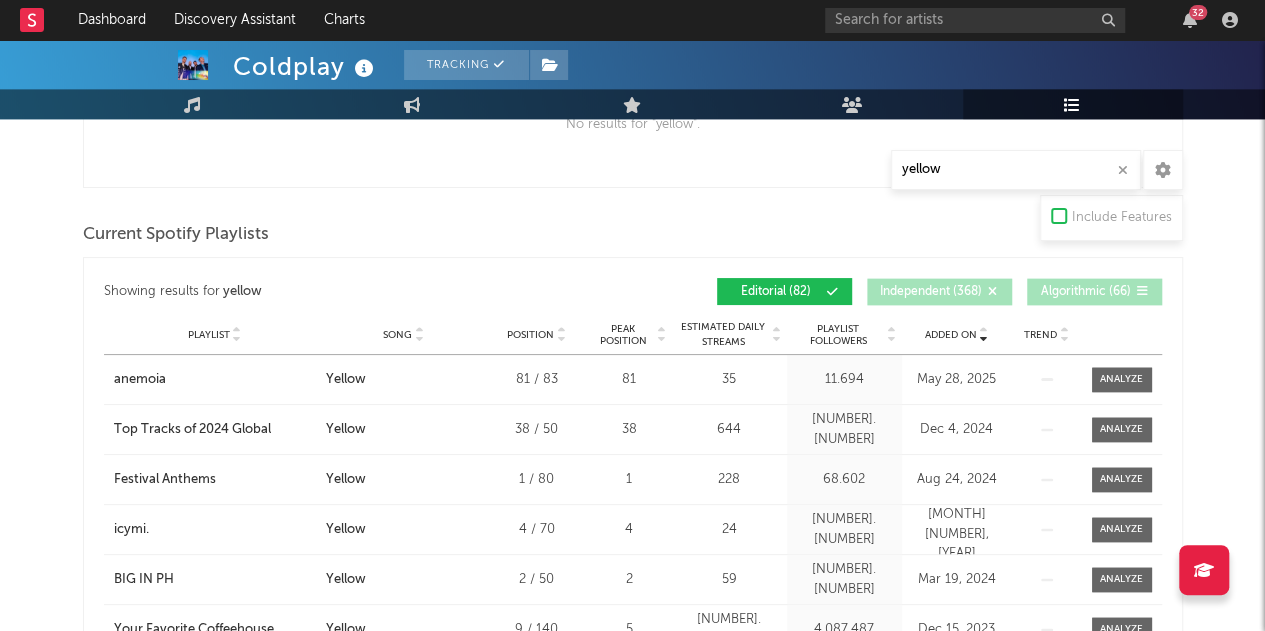 click on "Added On" at bounding box center (957, 334) 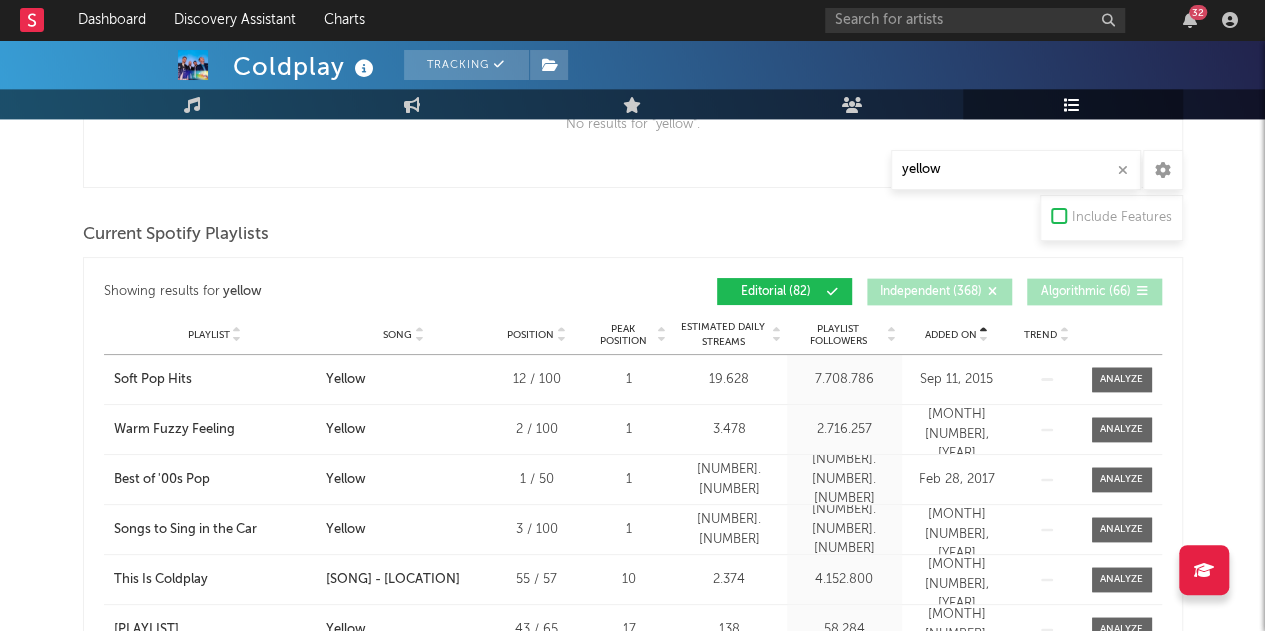 click on "Added On" at bounding box center [957, 334] 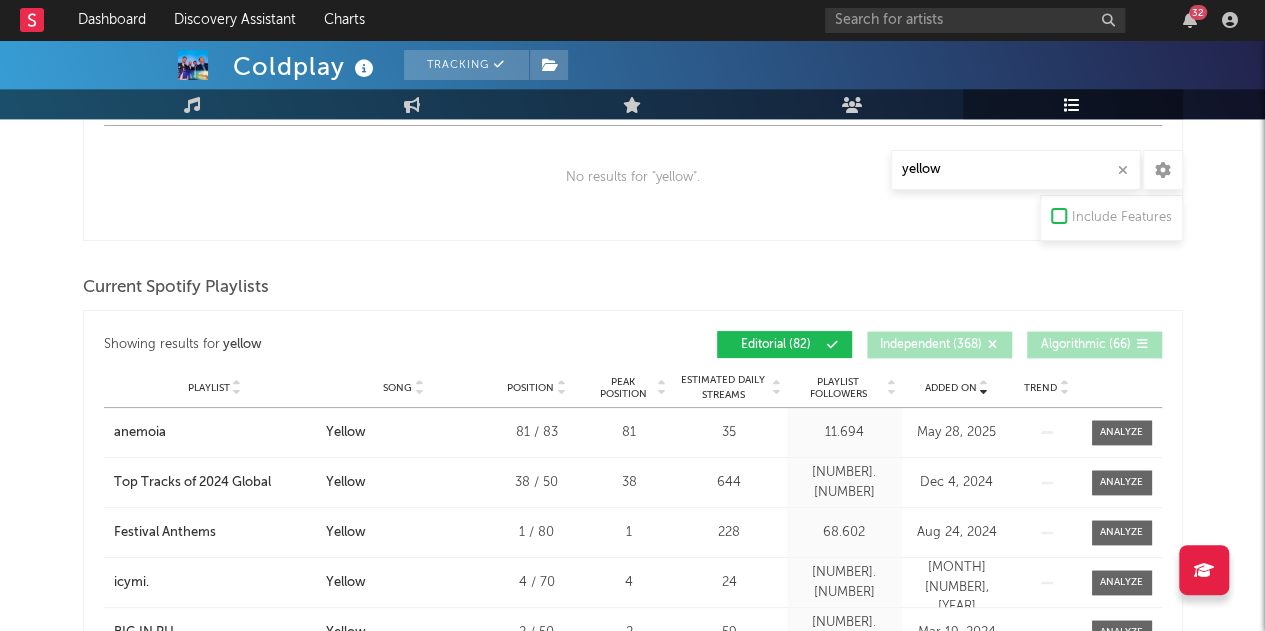 scroll, scrollTop: 1072, scrollLeft: 0, axis: vertical 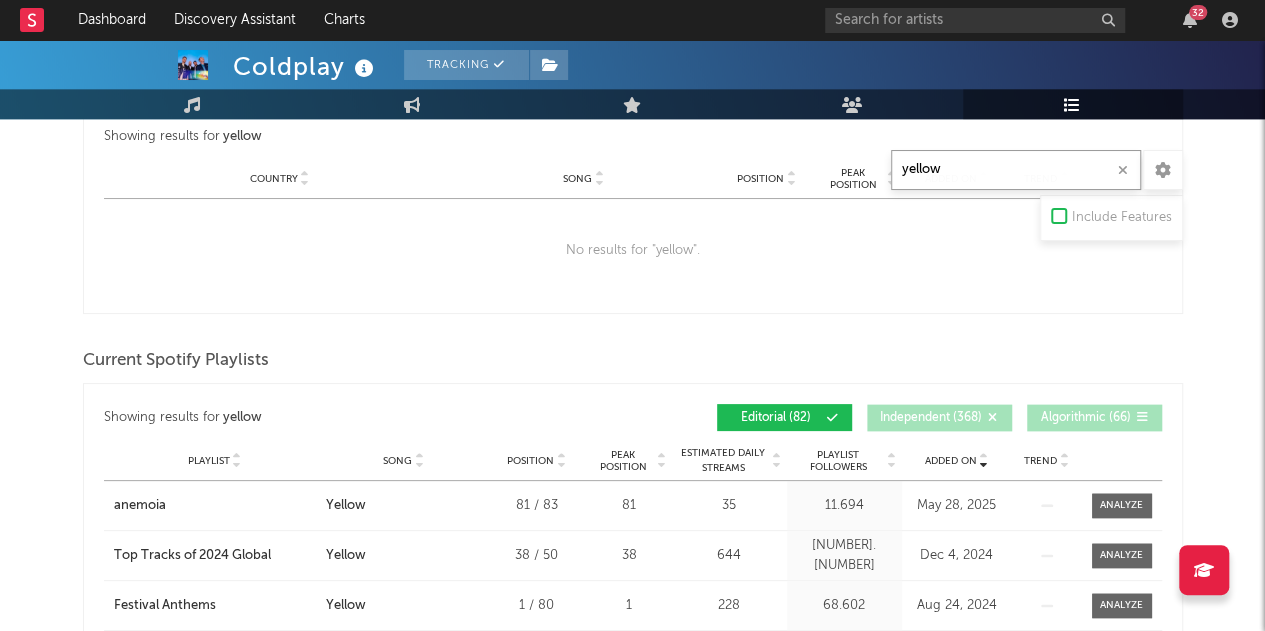 click on "yellow" at bounding box center [1016, 170] 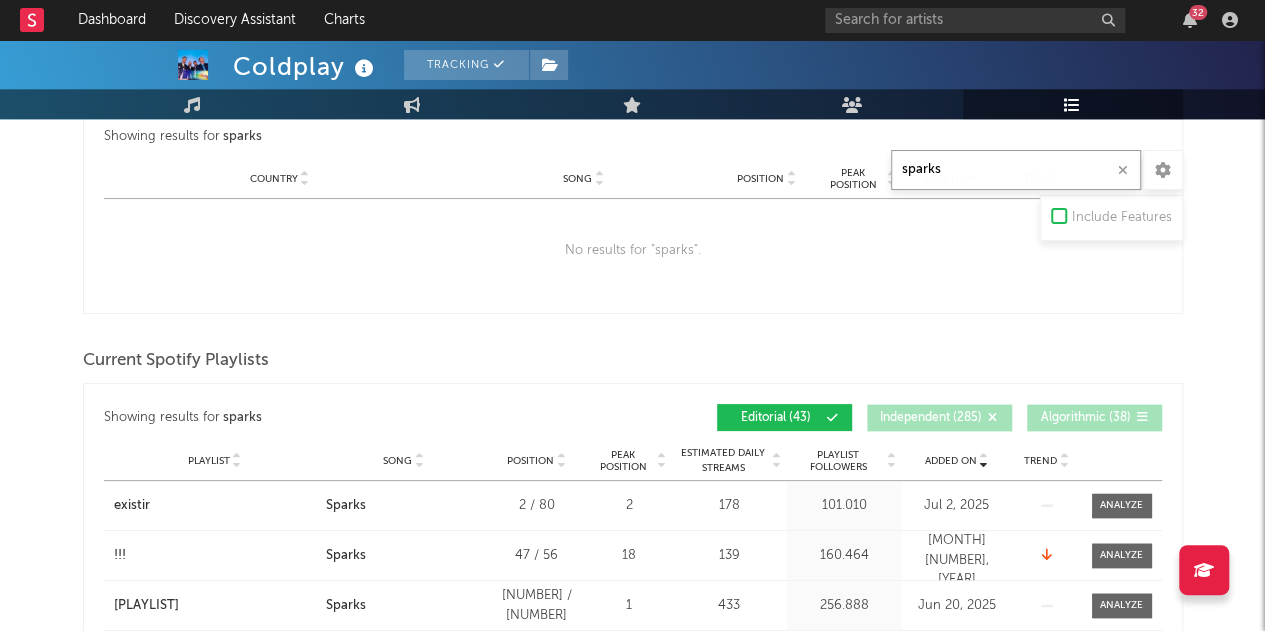 scroll, scrollTop: 1172, scrollLeft: 0, axis: vertical 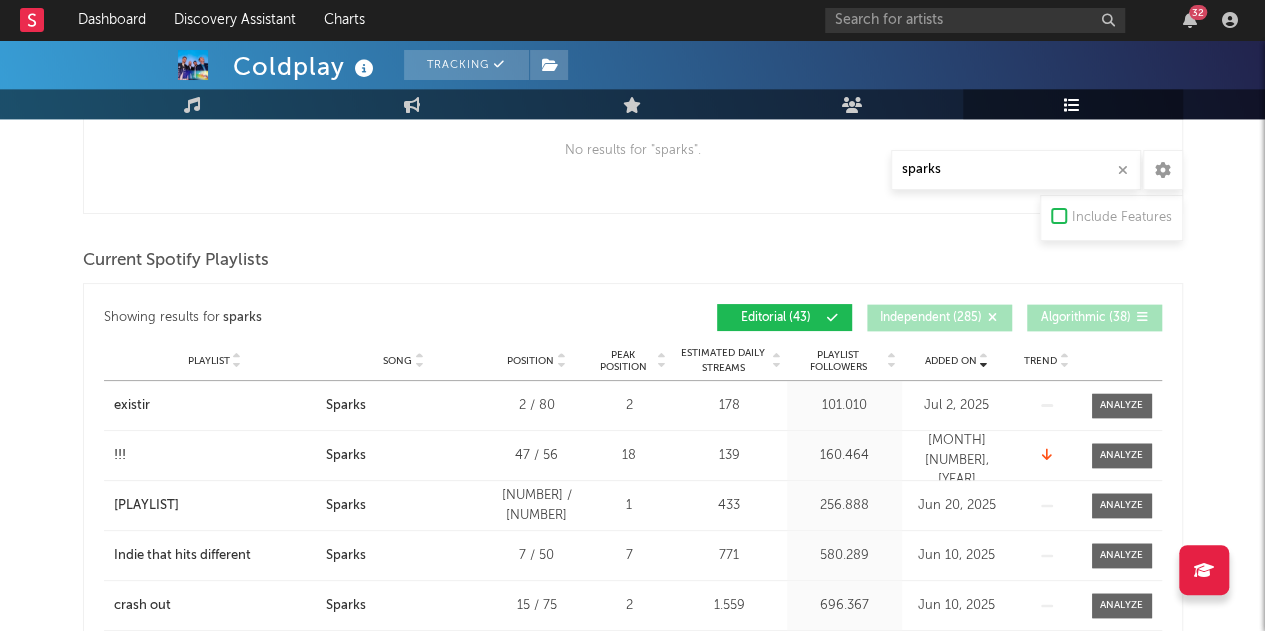 click on "Playlist City Song Position Peak Position Estimated Daily Streams Playlist Followers Daily Streams Added On Exited On Trend" at bounding box center (633, 361) 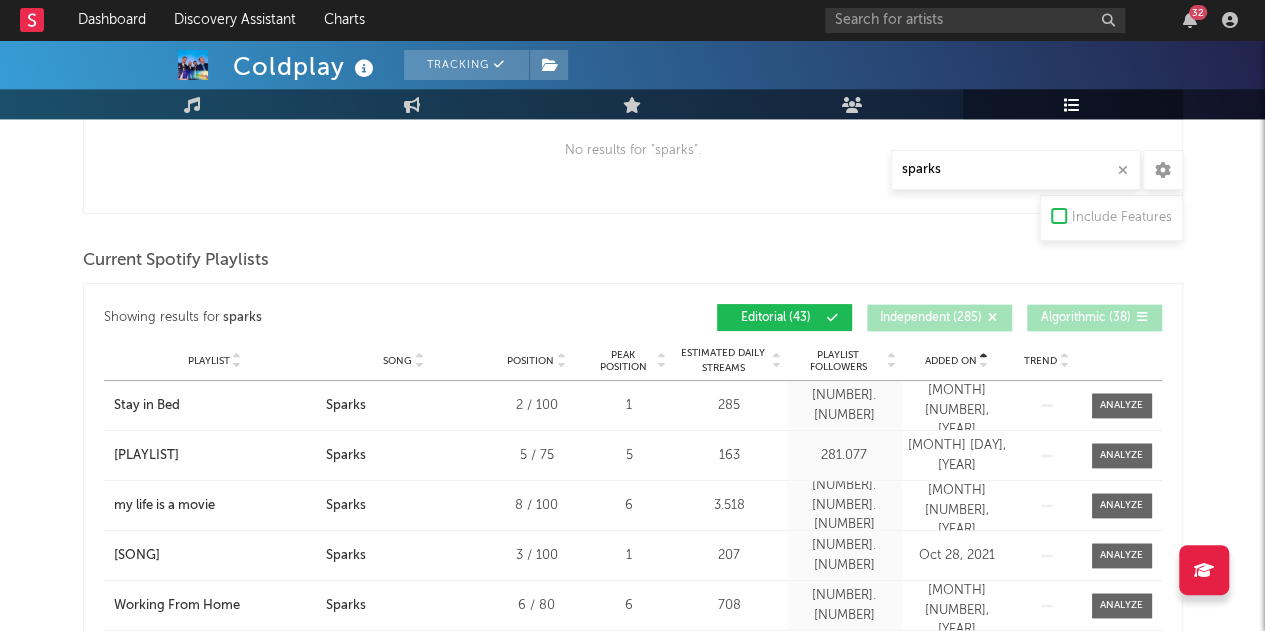 click on "Added On" at bounding box center [951, 361] 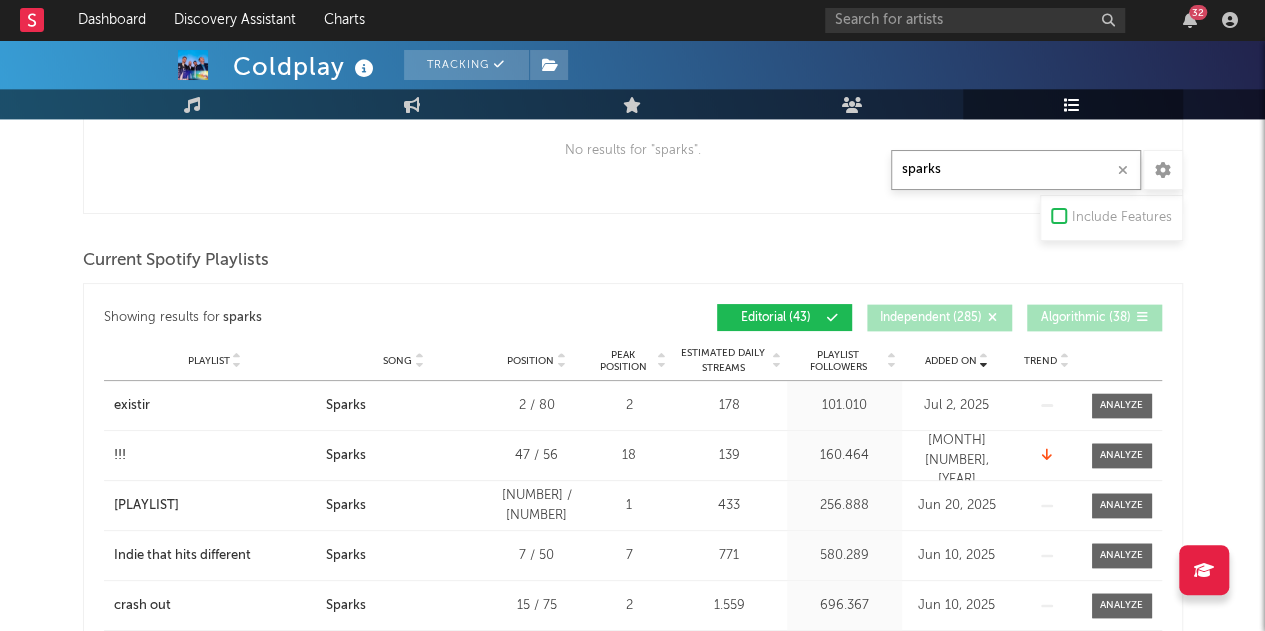 click on "sparks" at bounding box center [1016, 170] 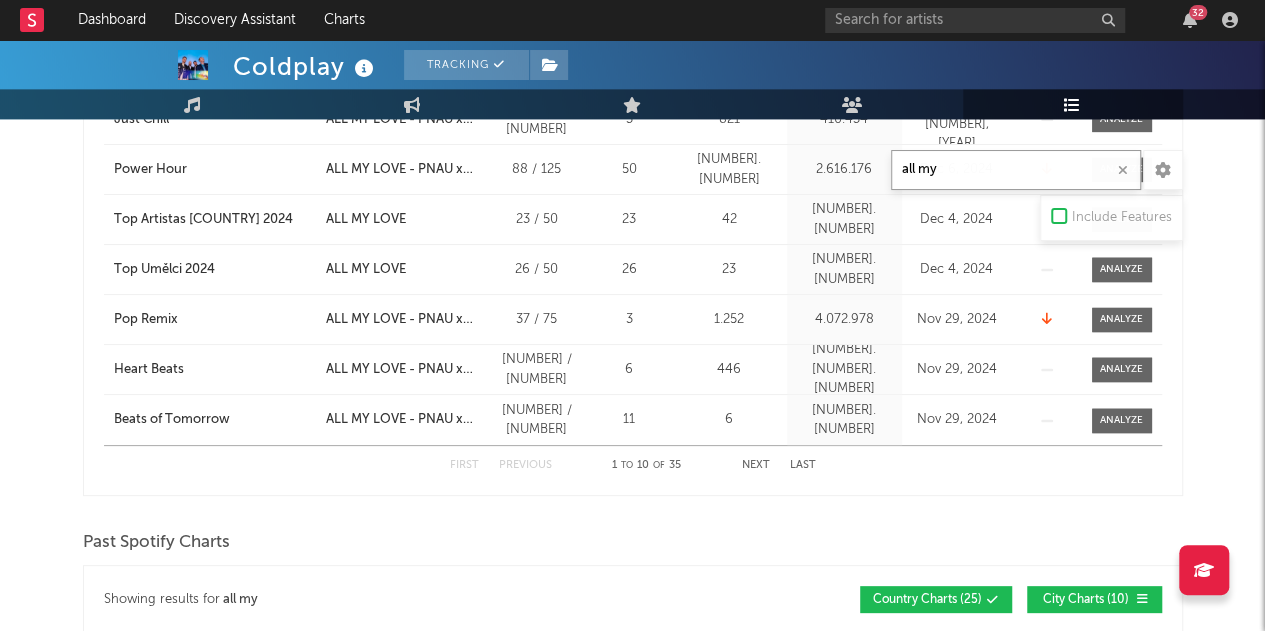 scroll, scrollTop: 736, scrollLeft: 0, axis: vertical 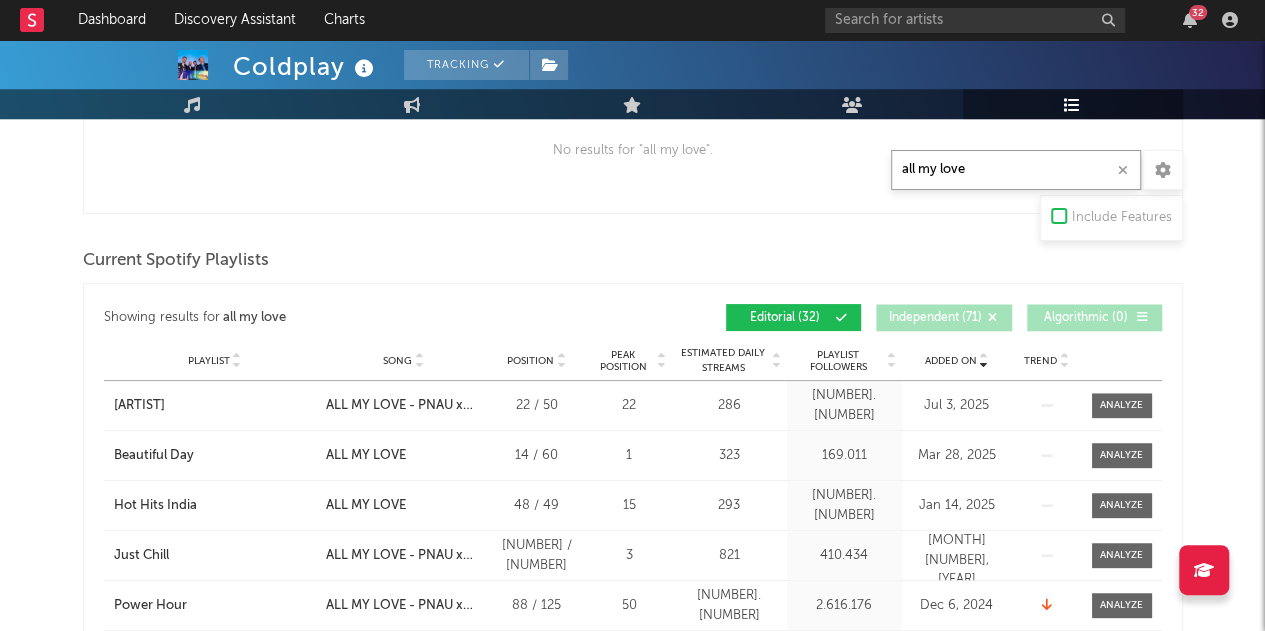 type on "all my love" 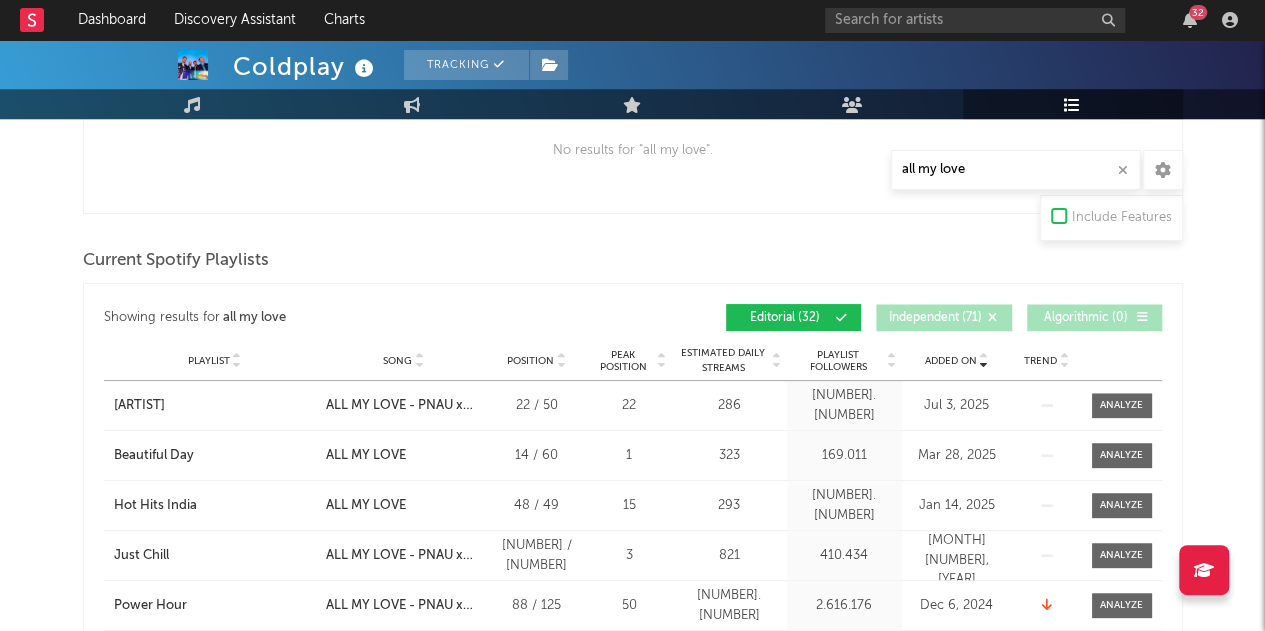 click on "Added On" at bounding box center [951, 361] 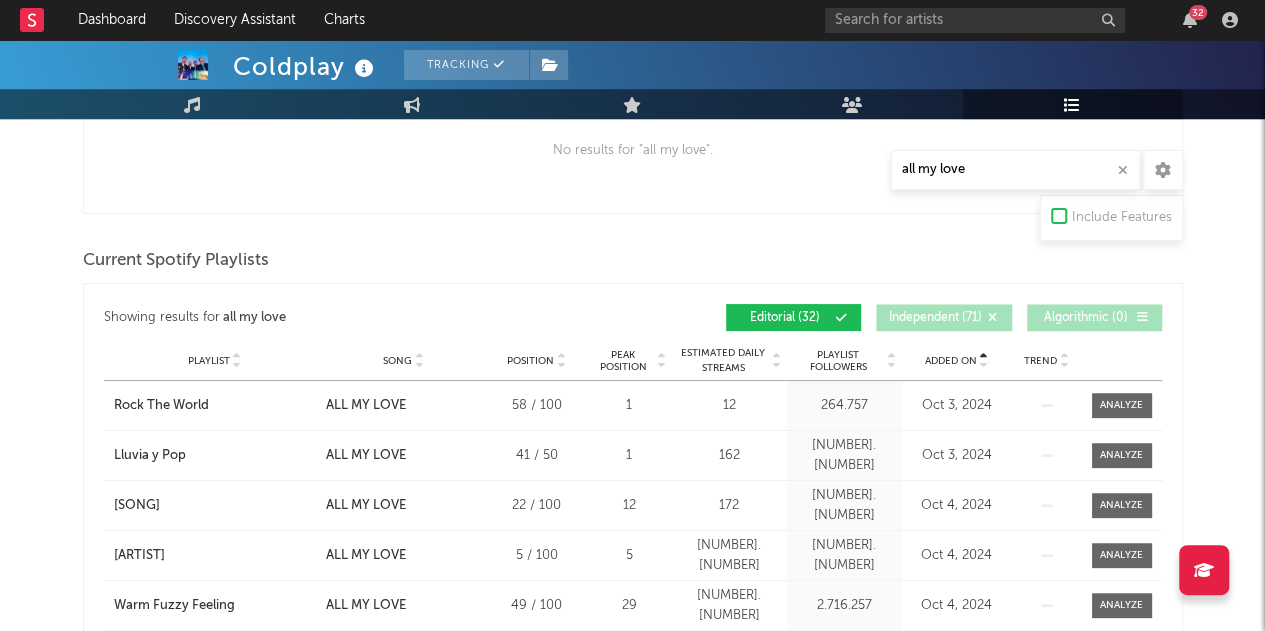 click on "Added On" at bounding box center (951, 361) 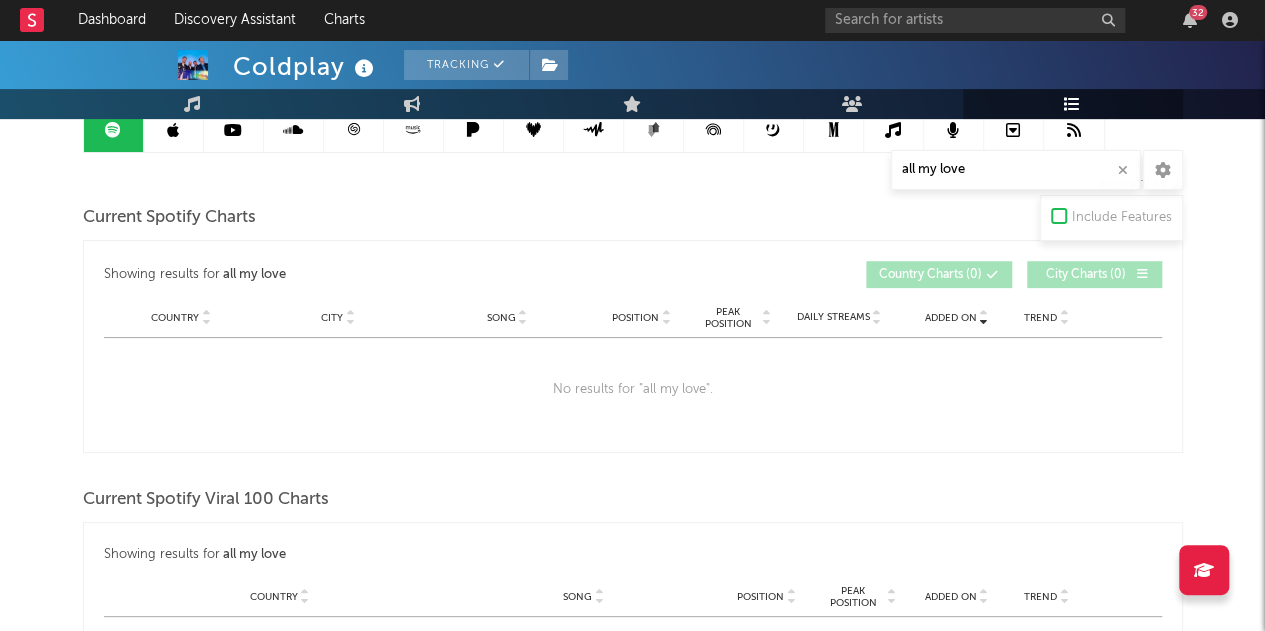 scroll, scrollTop: 0, scrollLeft: 0, axis: both 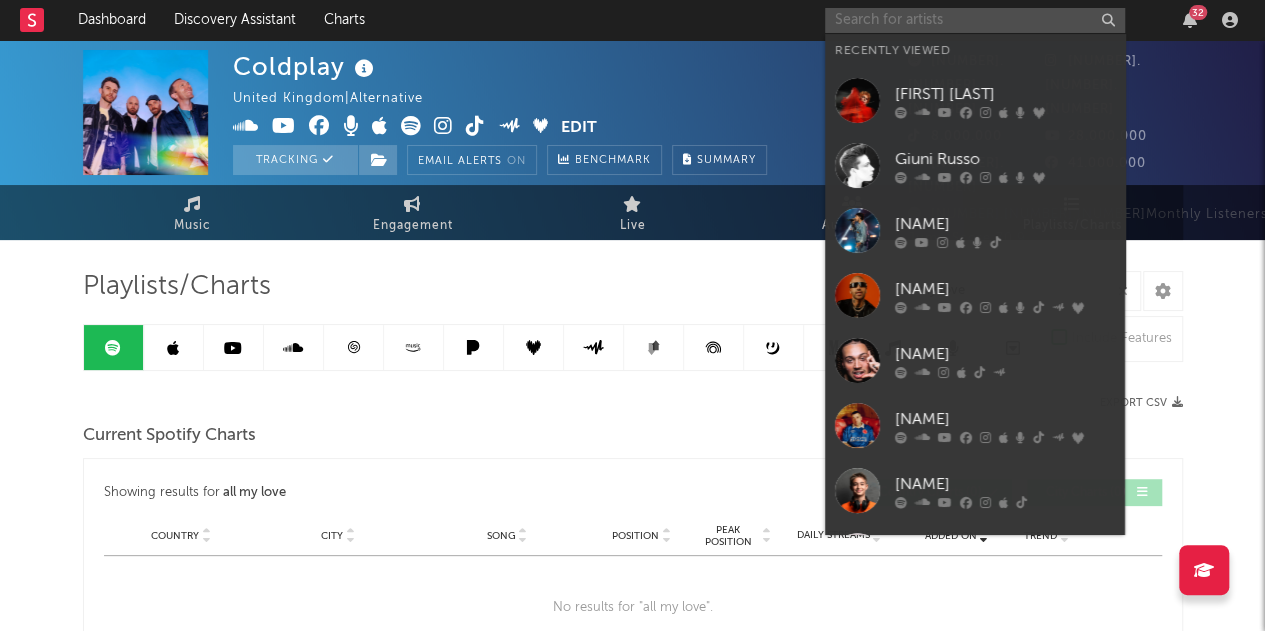 click at bounding box center [975, 20] 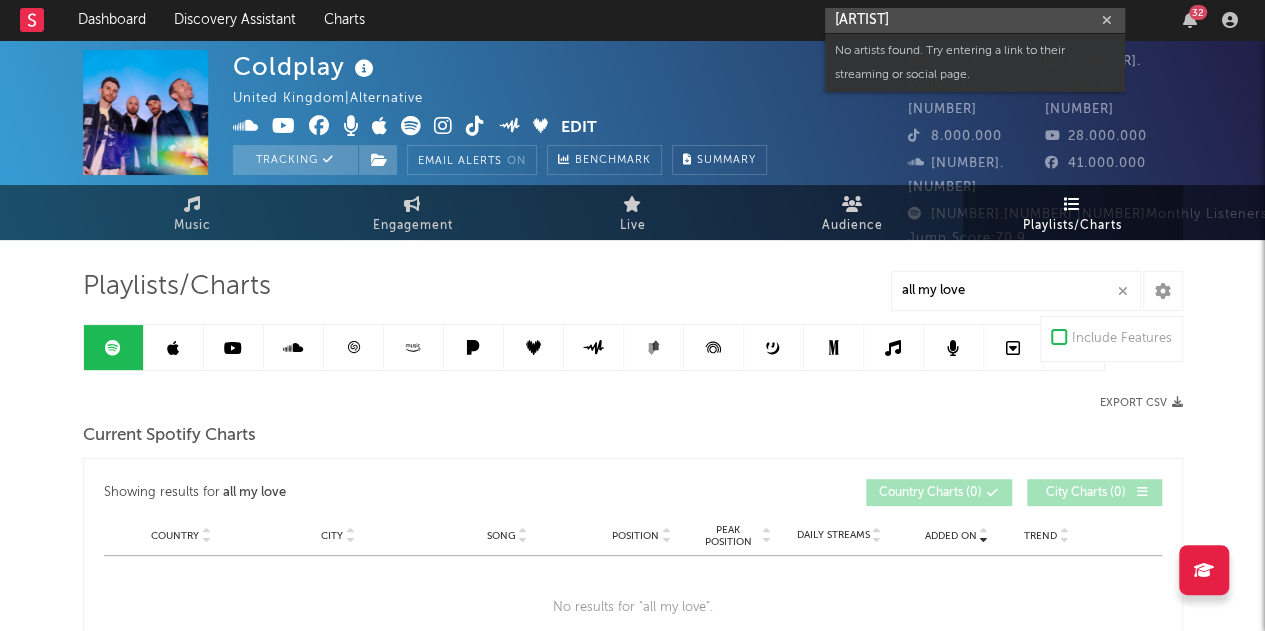 click on "[ARTIST]" at bounding box center (975, 20) 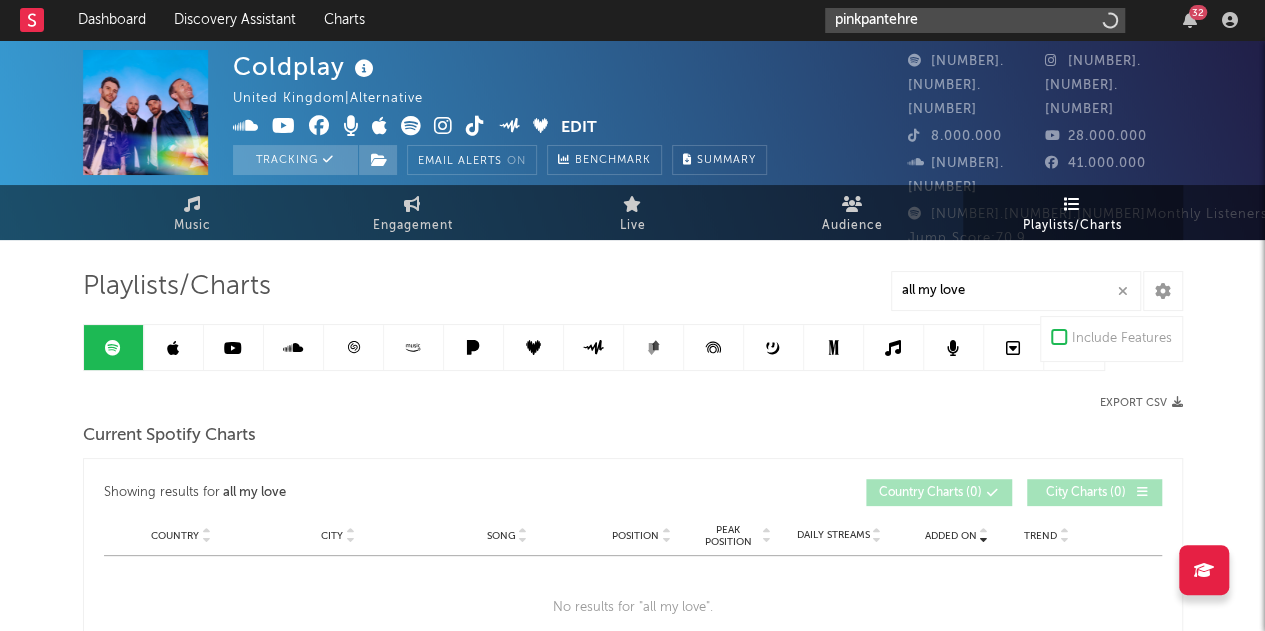 click on "pinkpantehre" at bounding box center [975, 20] 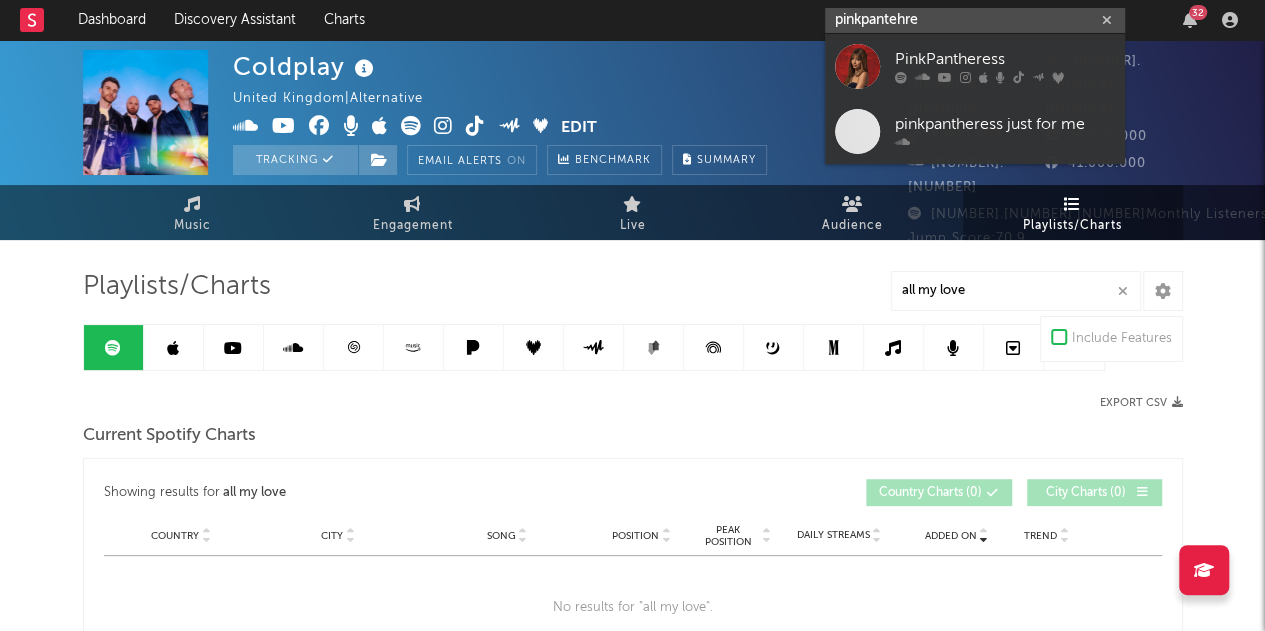 click on "pinkpantehre" at bounding box center [975, 20] 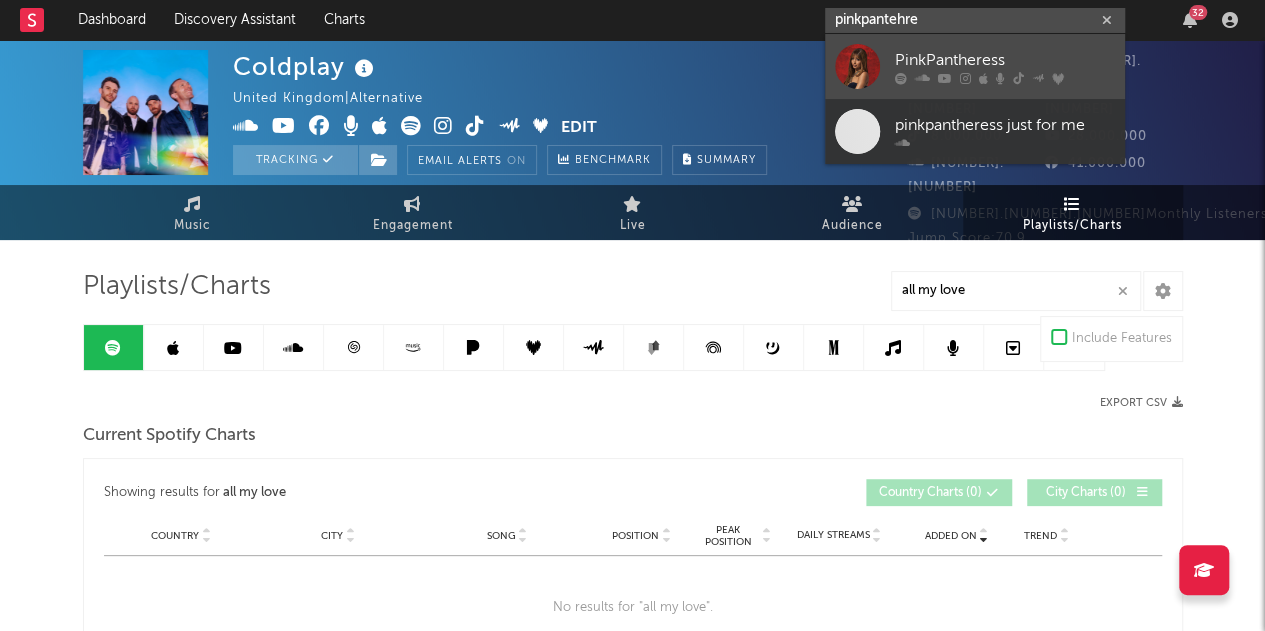 type on "pinkpantehre" 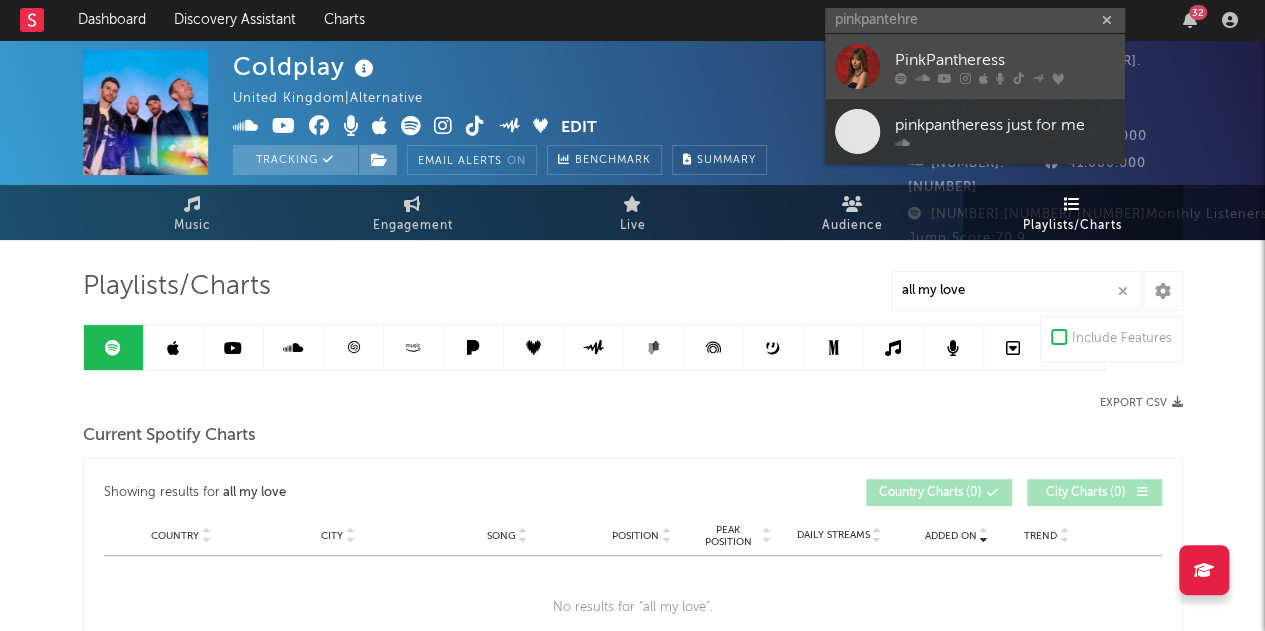 click on "PinkPantheress" at bounding box center [1005, 60] 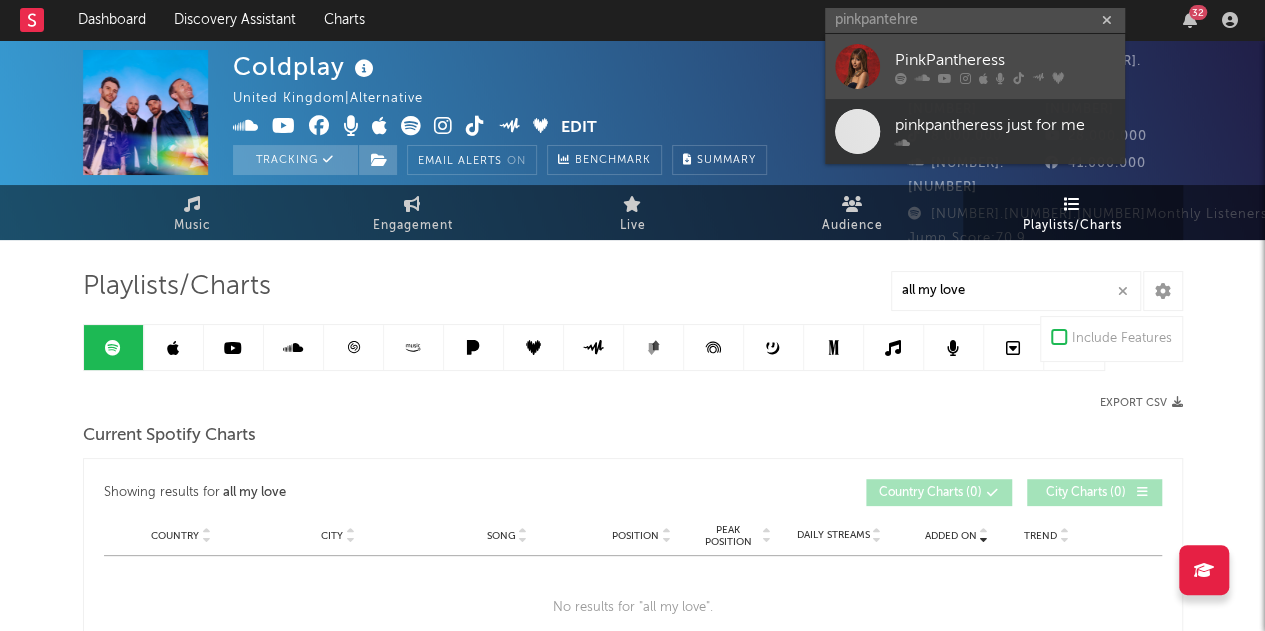 type 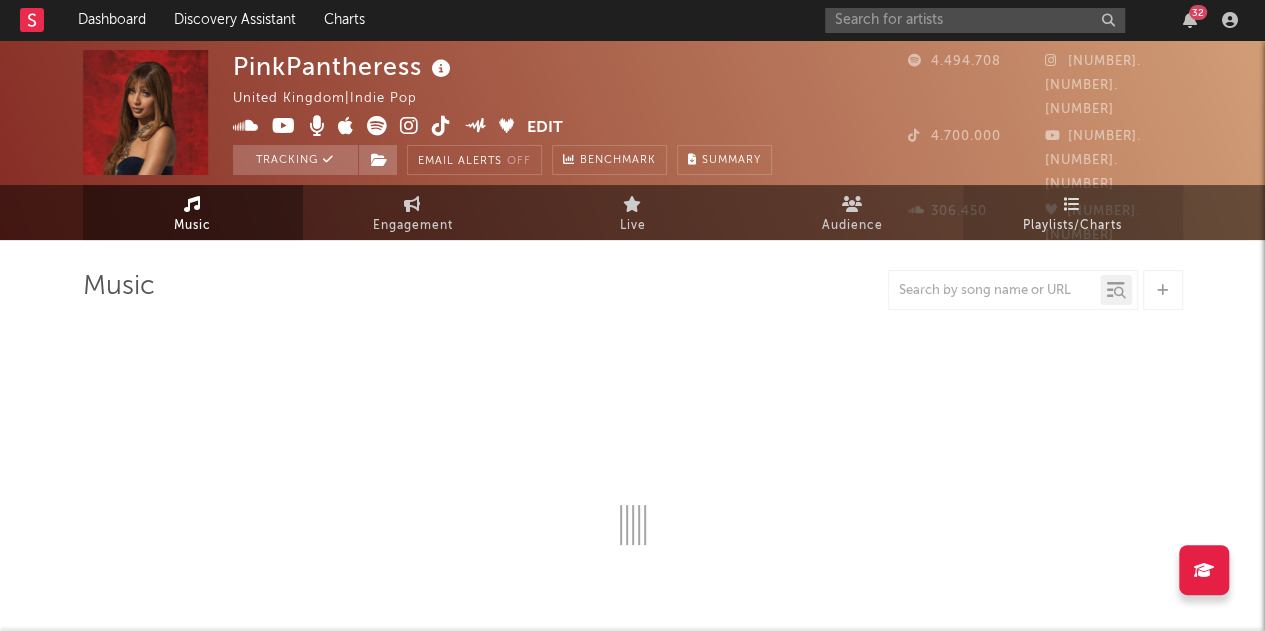 click on "Playlists/Charts" at bounding box center (1072, 226) 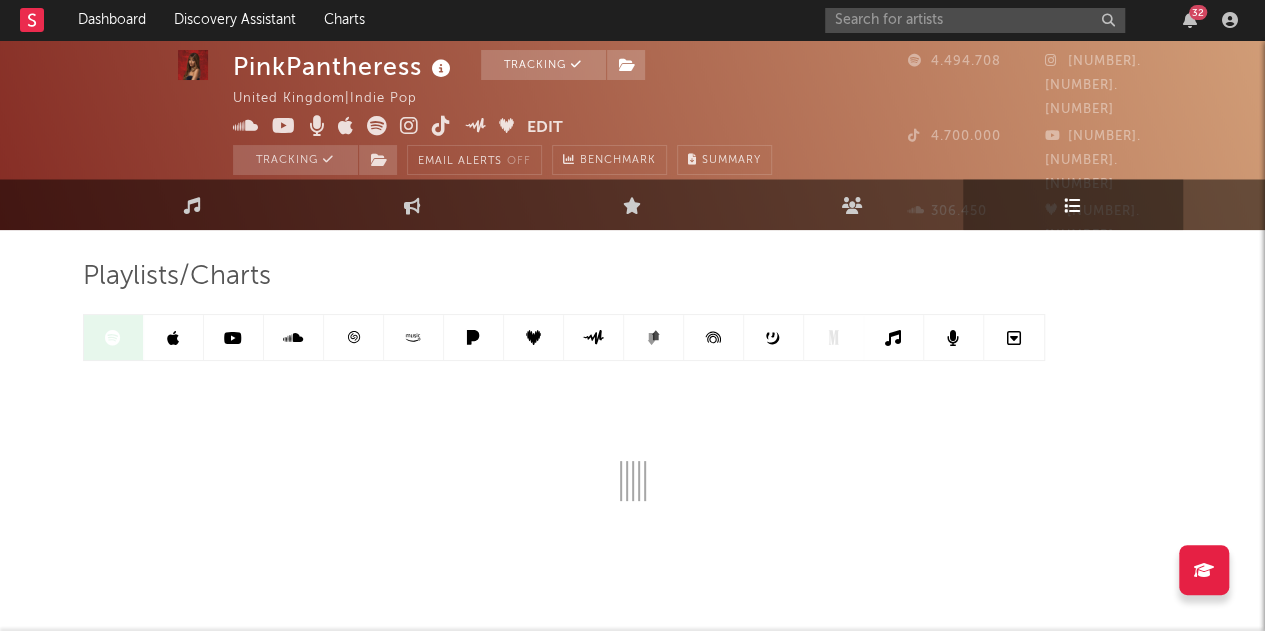 scroll, scrollTop: 9, scrollLeft: 0, axis: vertical 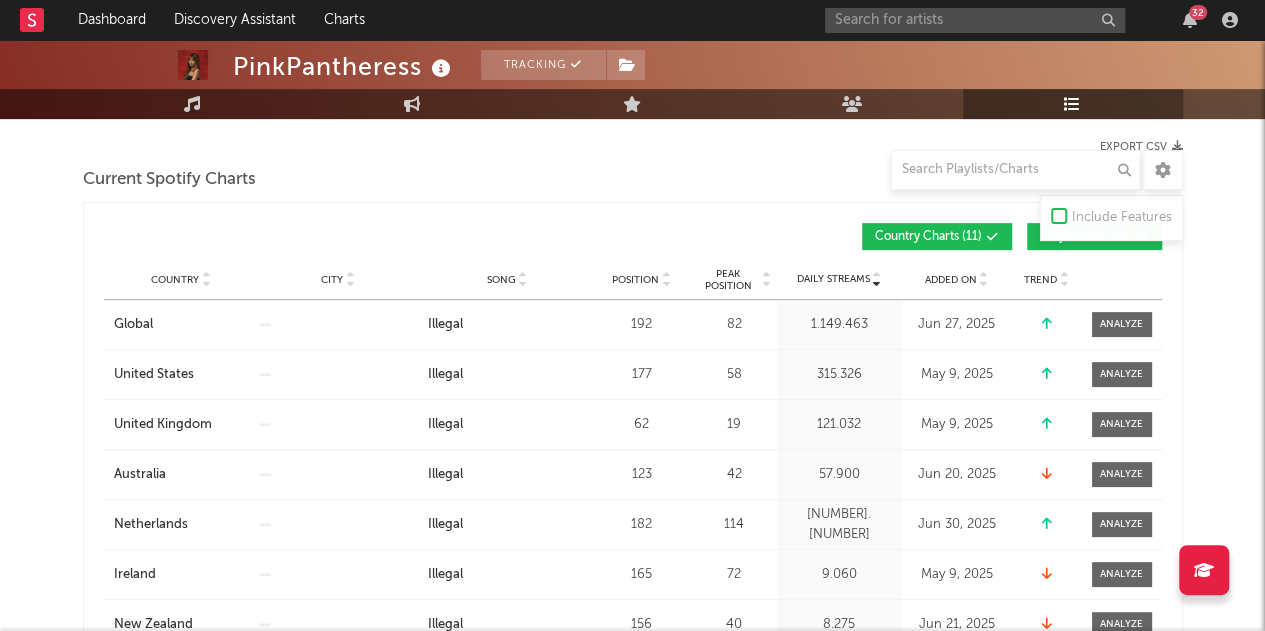 click on "Country City Song Position Peak Position Estimated Daily Streams Playlist Followers Daily Streams Added On Exited On Trend" at bounding box center [633, 280] 